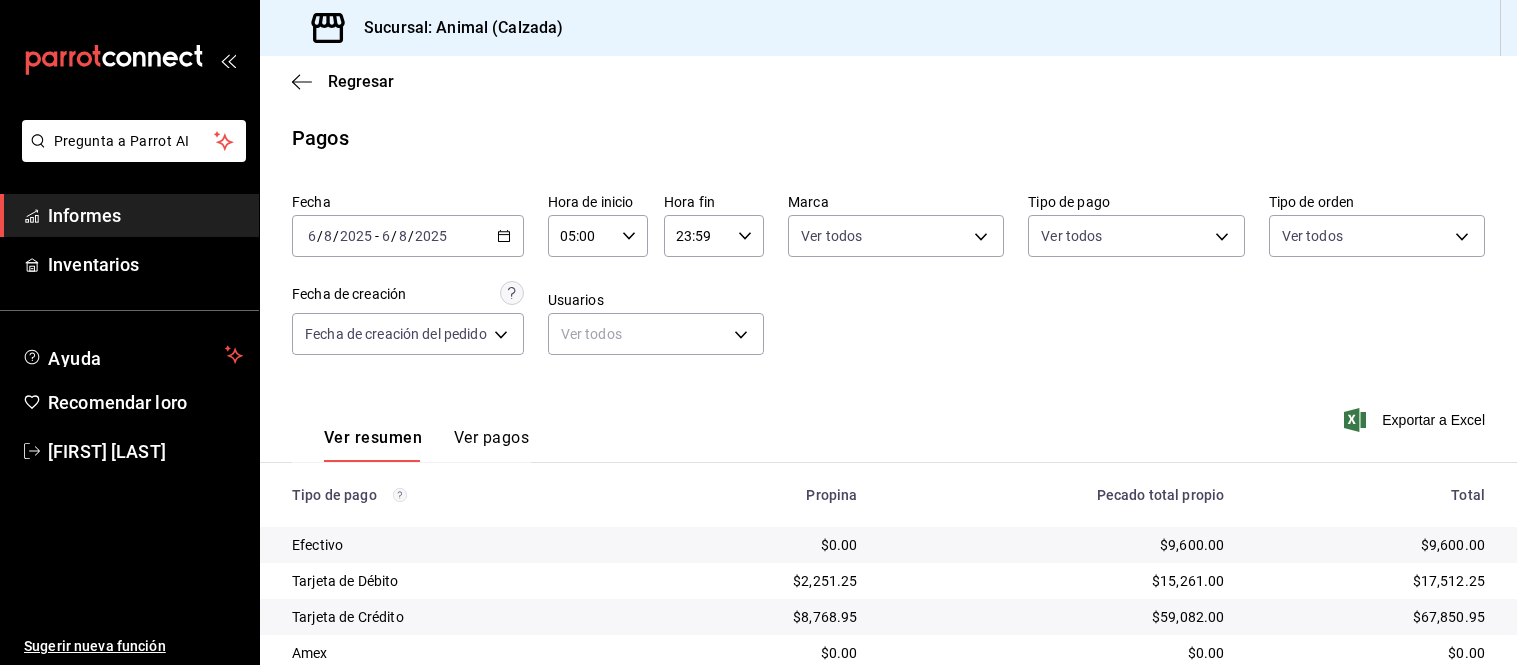 scroll, scrollTop: 0, scrollLeft: 0, axis: both 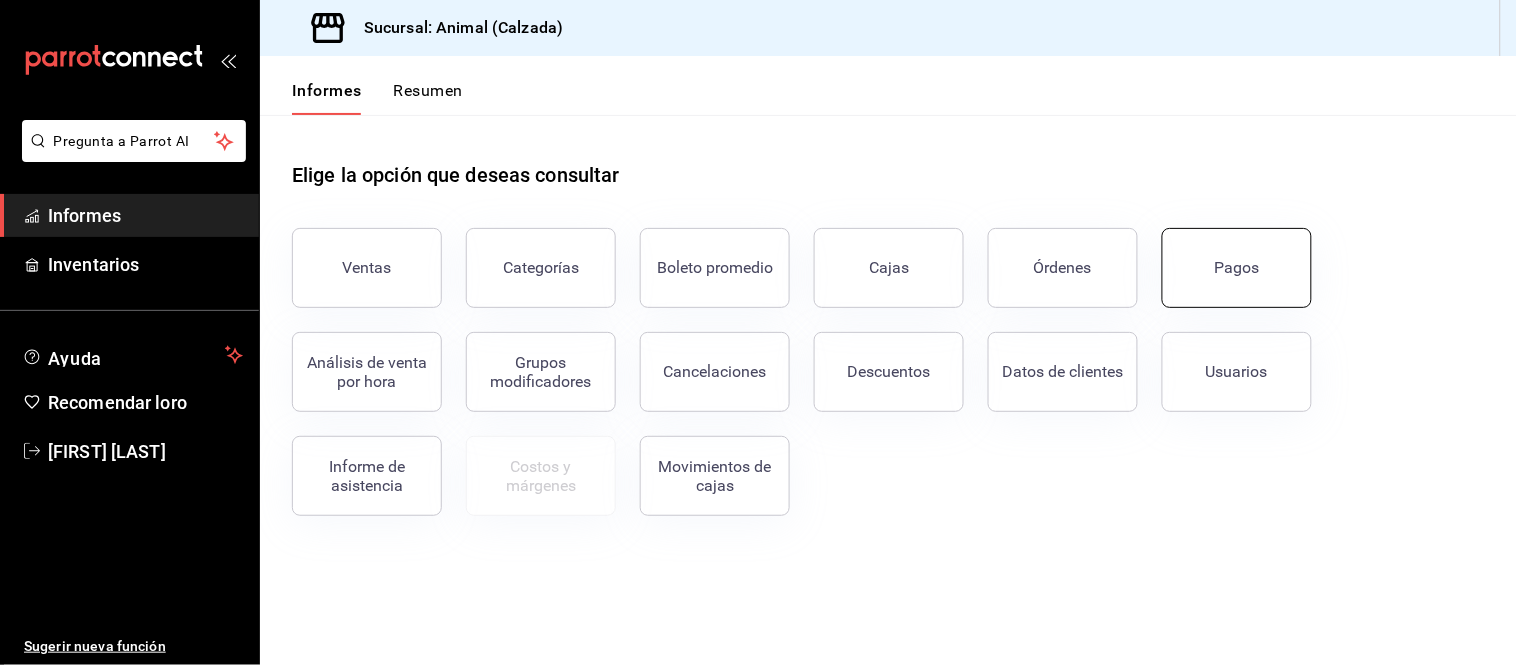 click on "Pagos" at bounding box center (1237, 267) 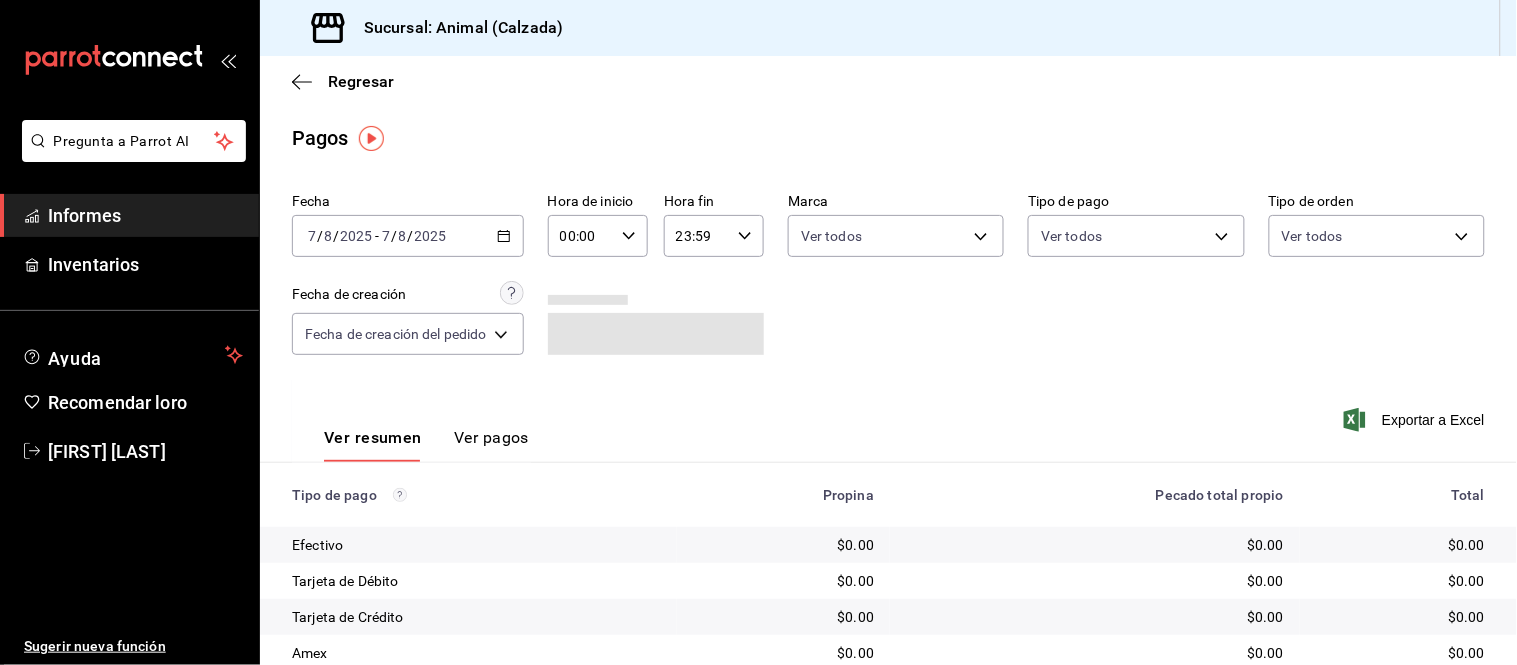 click on "2025-08-07 7 / 8 / 2025 - 2025-08-07 7 / 8 / 2025" at bounding box center [408, 236] 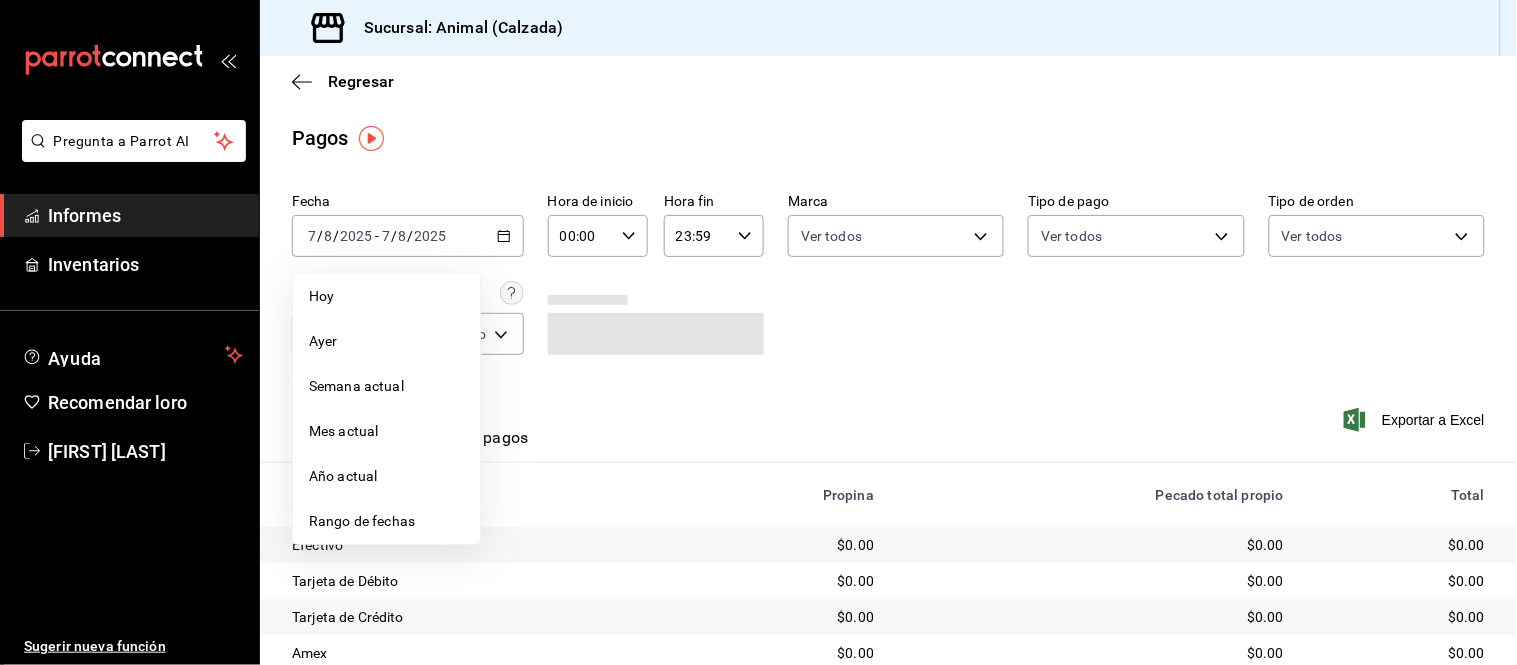 click on "Rango de fechas" at bounding box center (386, 521) 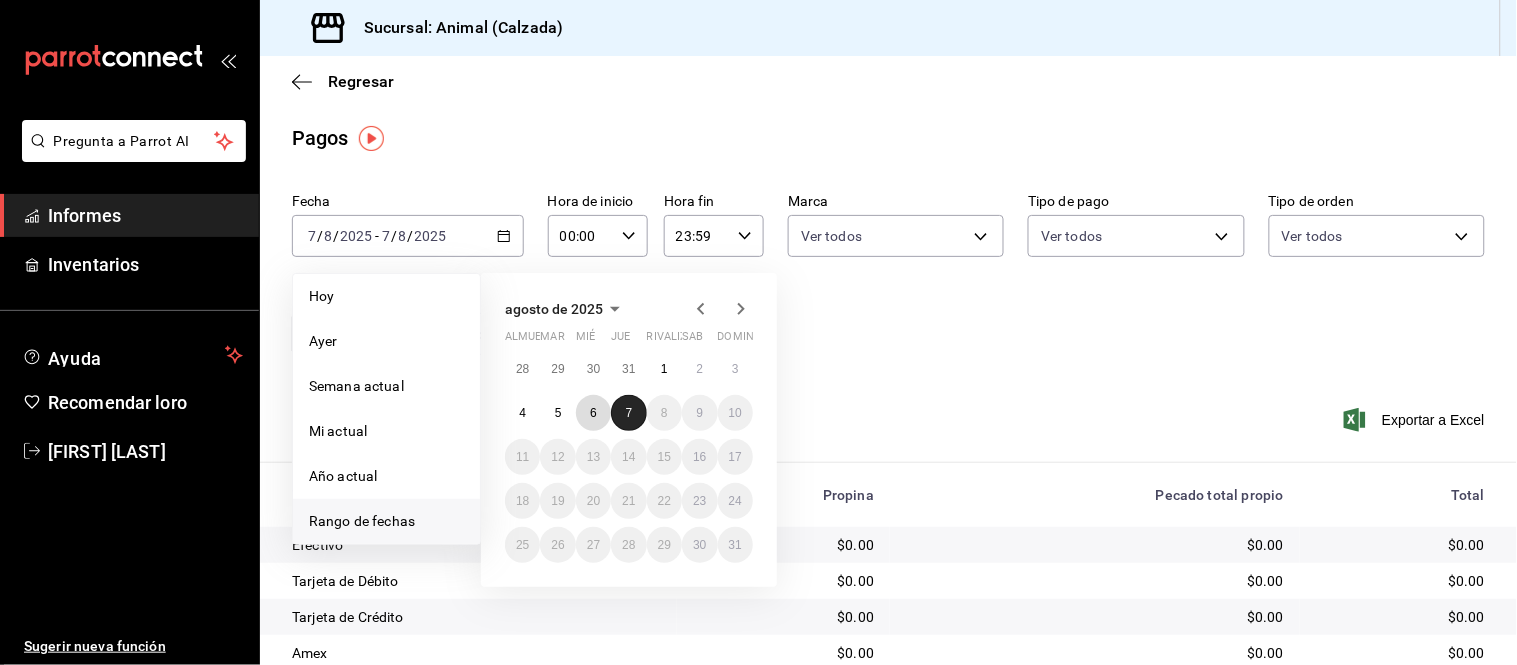 drag, startPoint x: 593, startPoint y: 416, endPoint x: 617, endPoint y: 422, distance: 24.738634 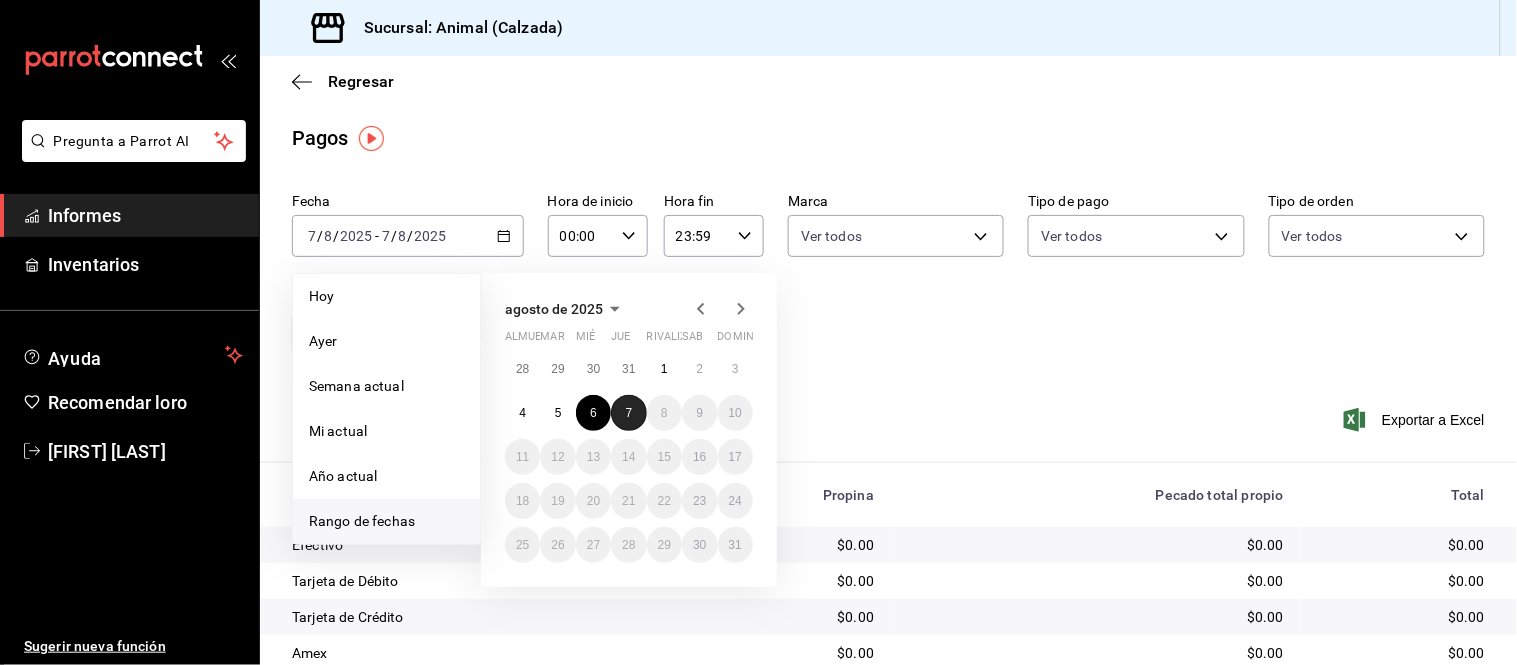 click on "7" at bounding box center [628, 413] 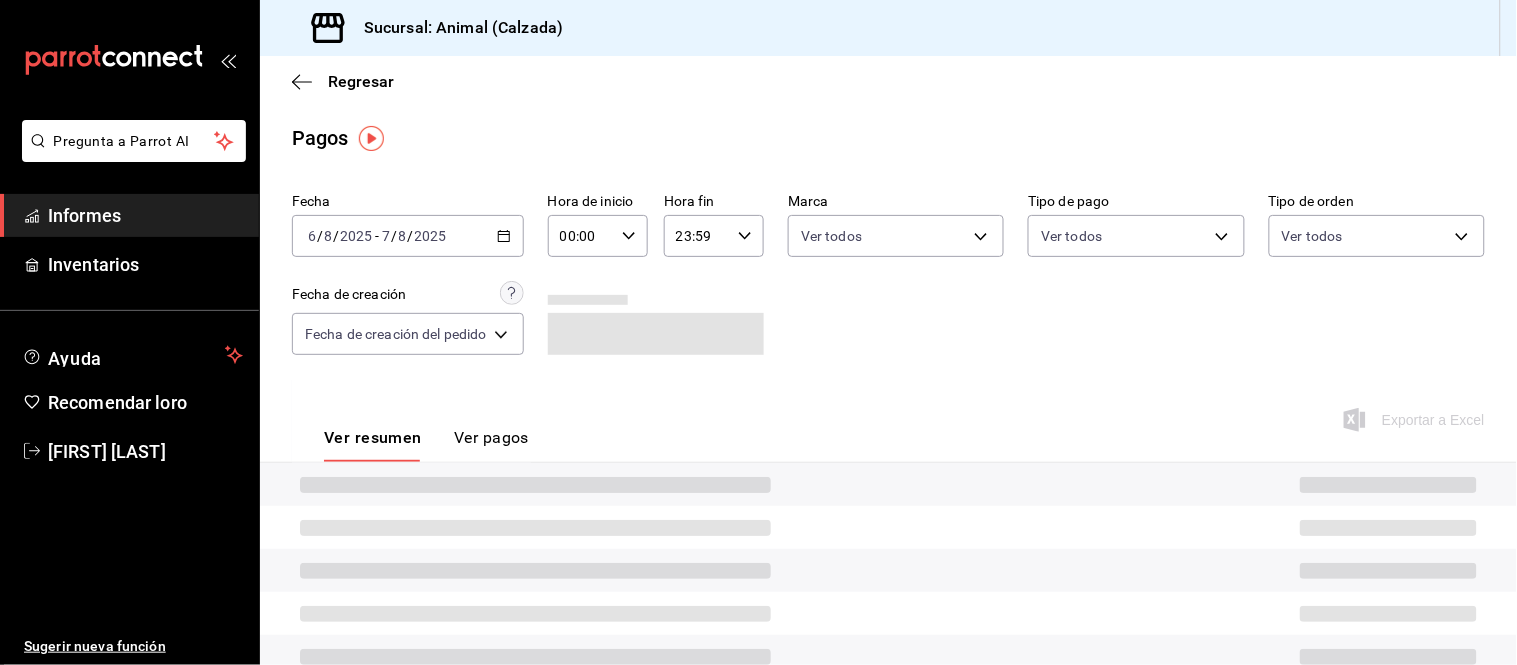 click 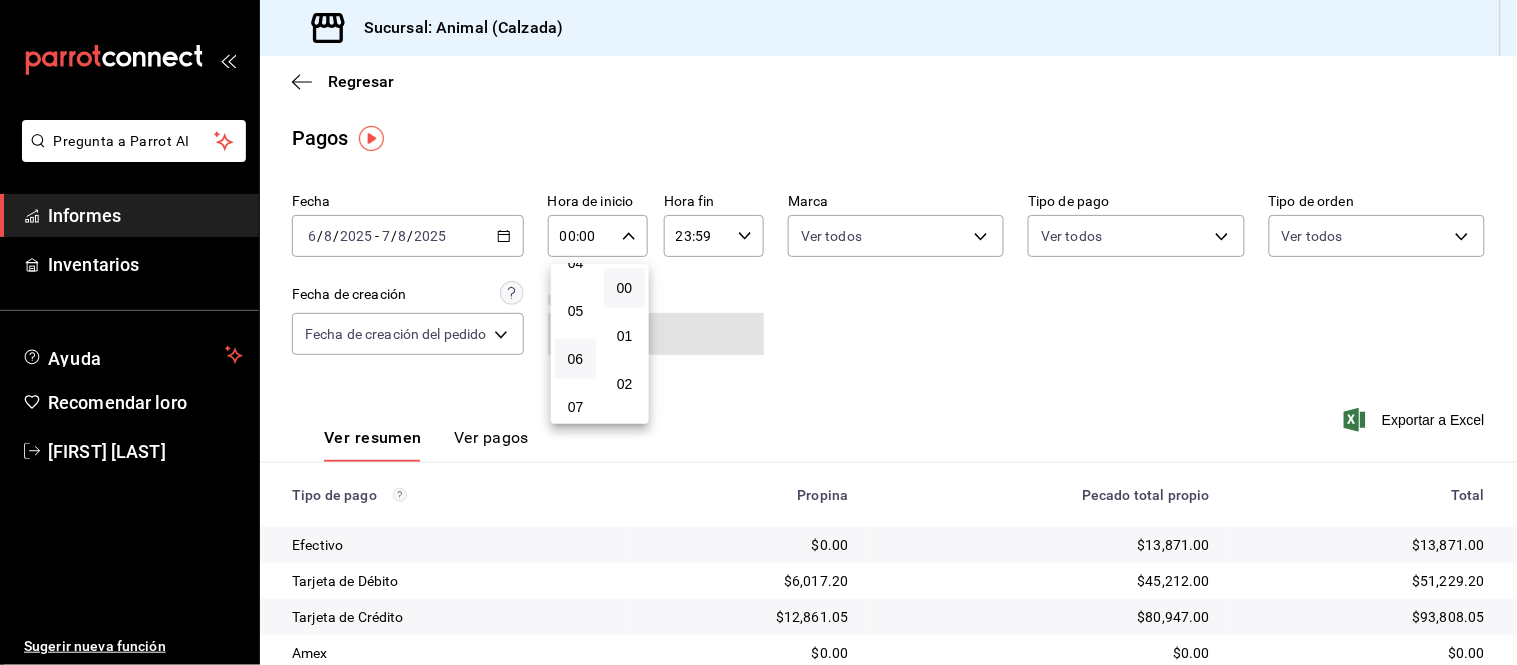 scroll, scrollTop: 222, scrollLeft: 0, axis: vertical 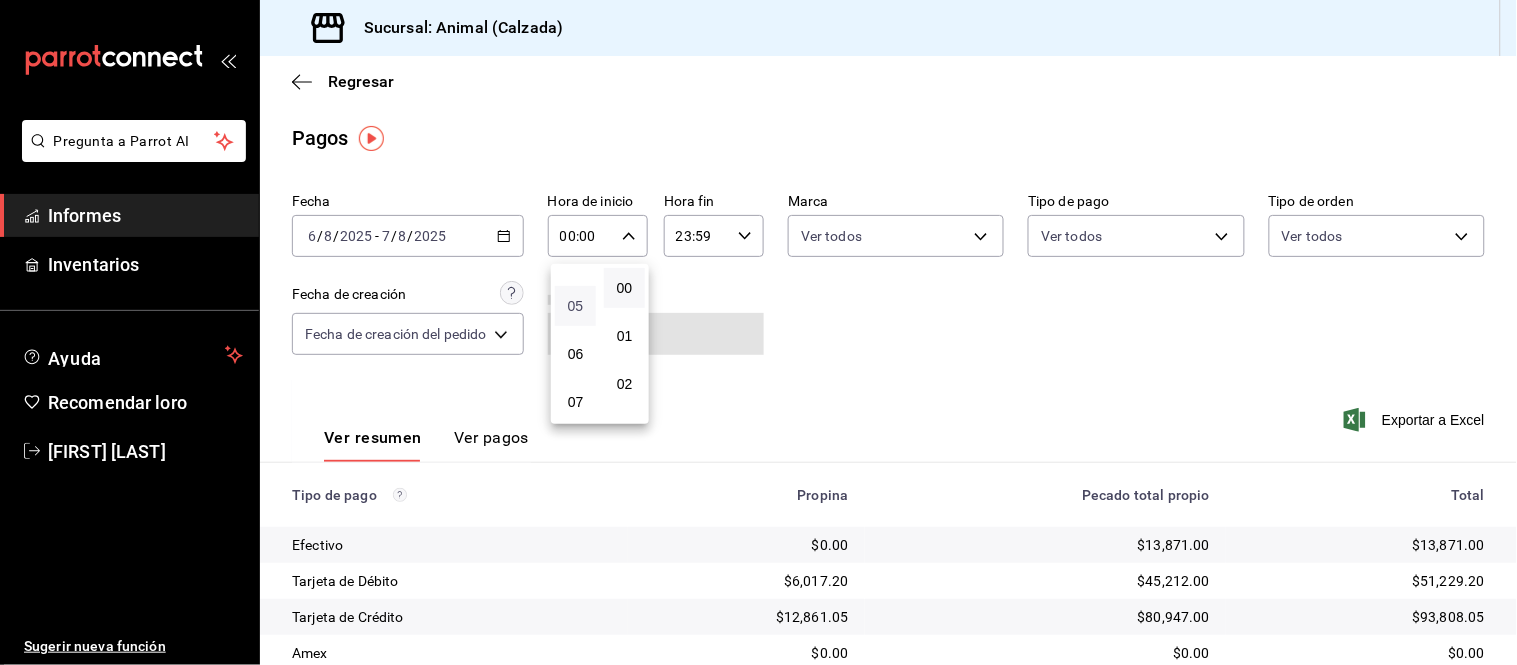click on "05" at bounding box center (576, 306) 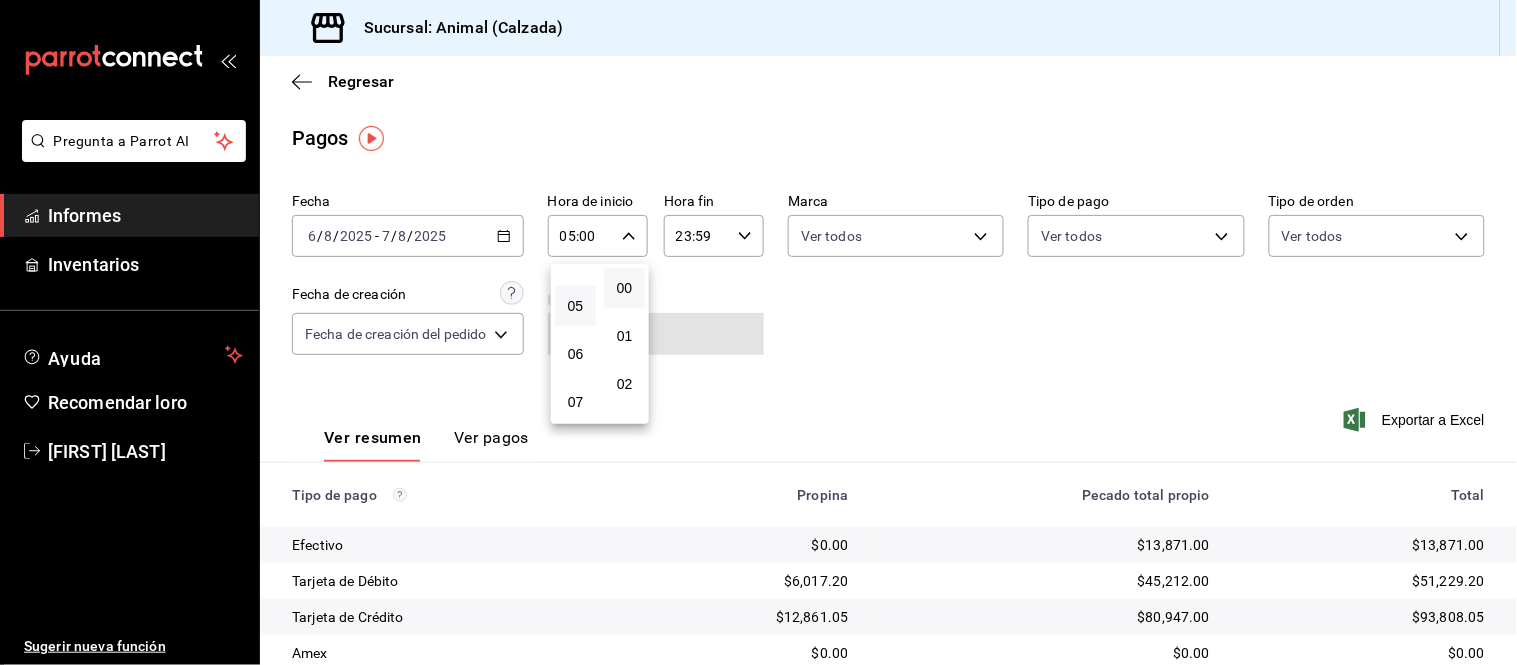 click at bounding box center [758, 332] 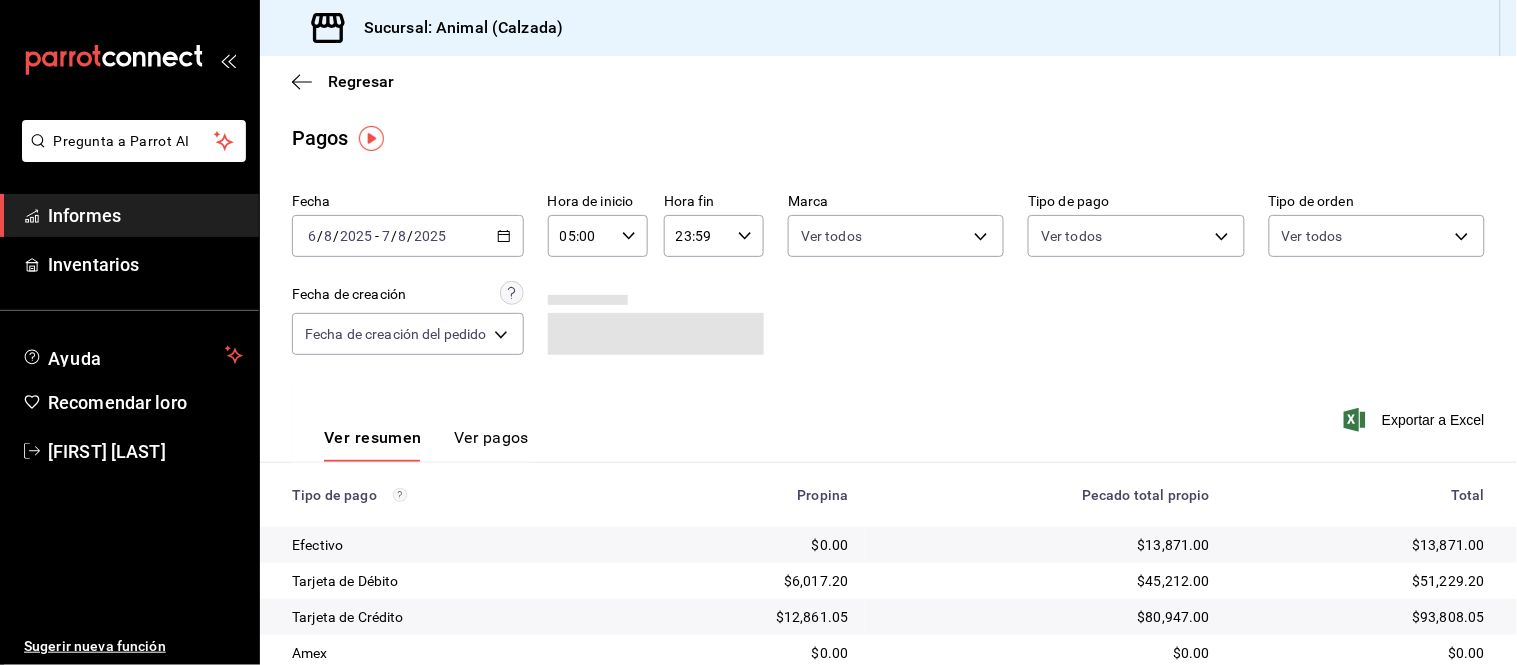 click 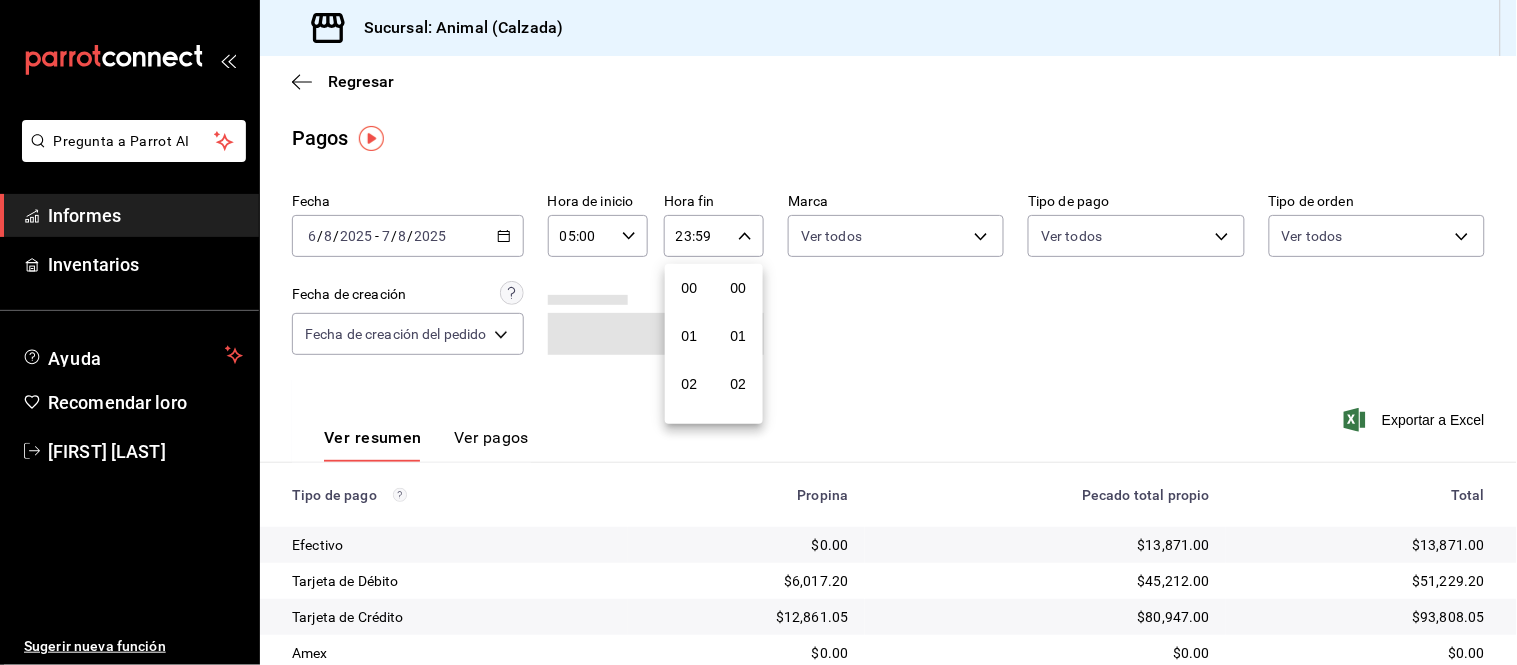 scroll, scrollTop: 981, scrollLeft: 0, axis: vertical 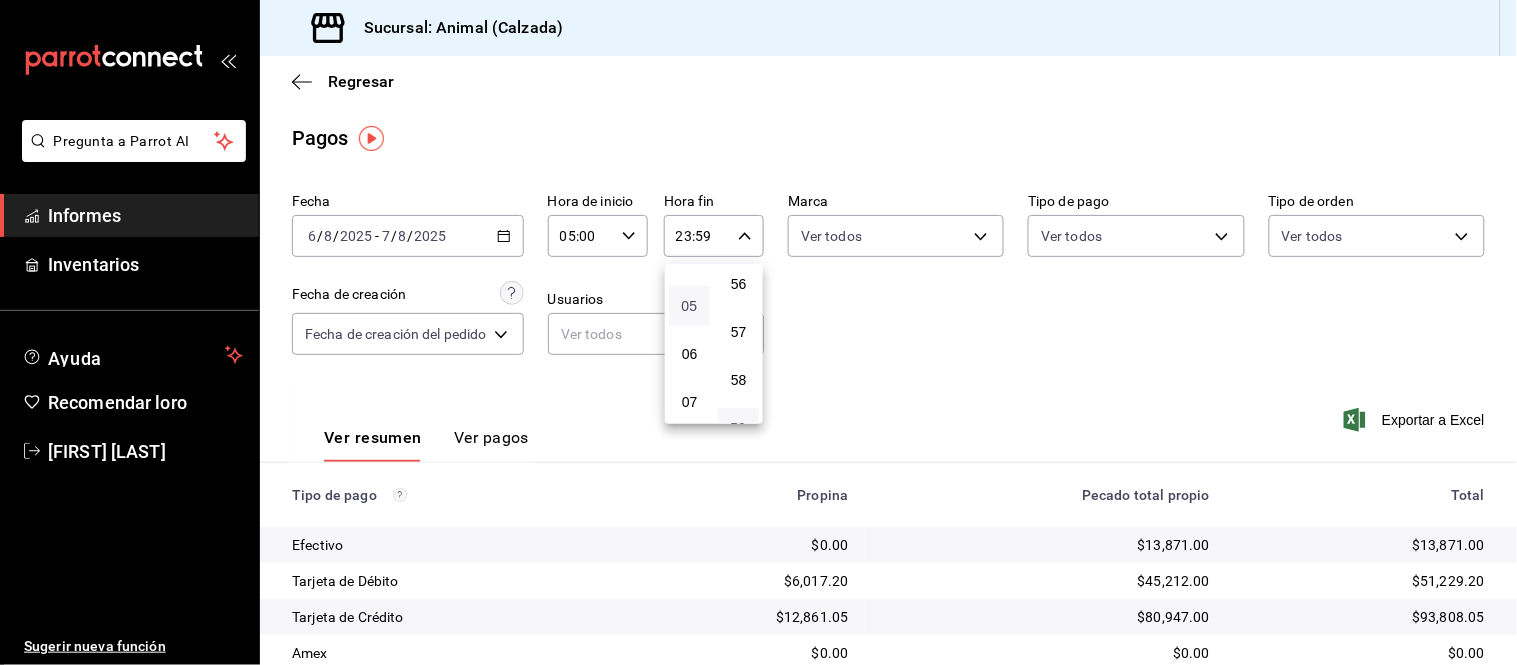 click on "05" at bounding box center (690, 306) 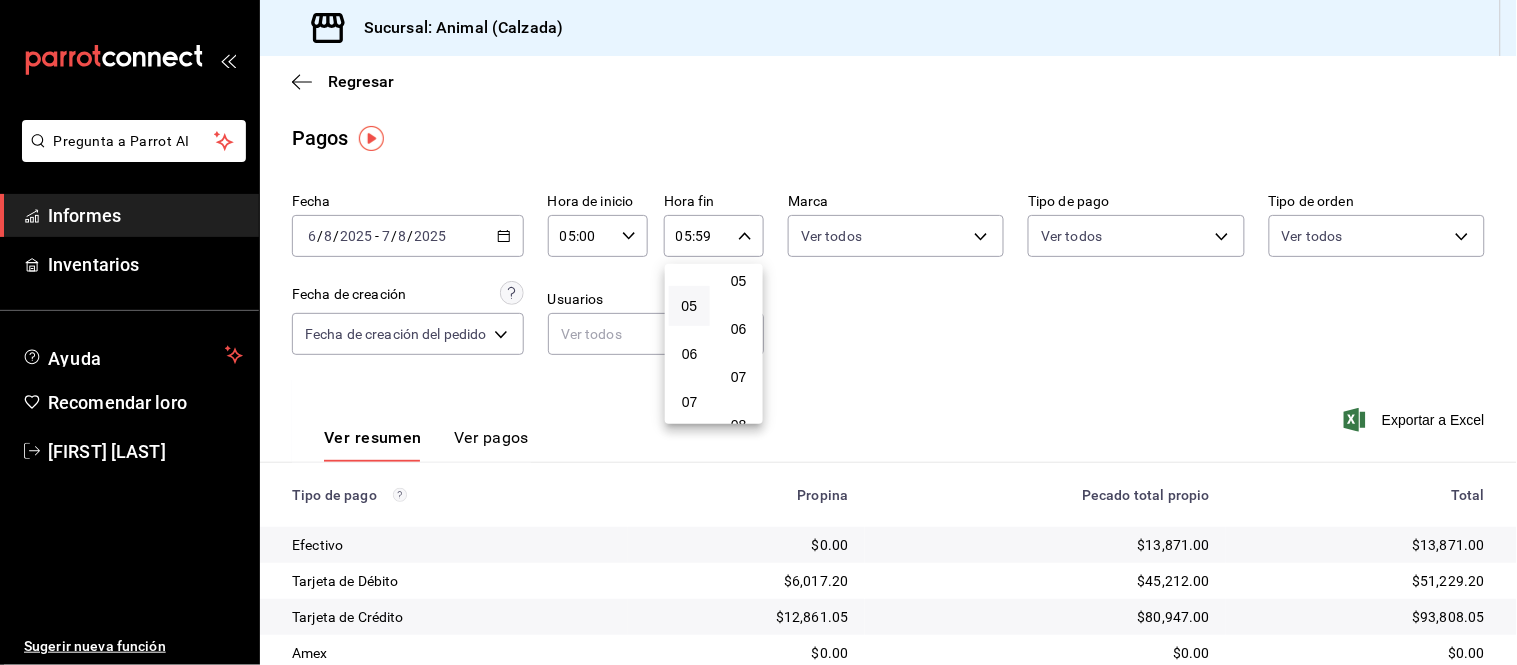 scroll, scrollTop: 0, scrollLeft: 0, axis: both 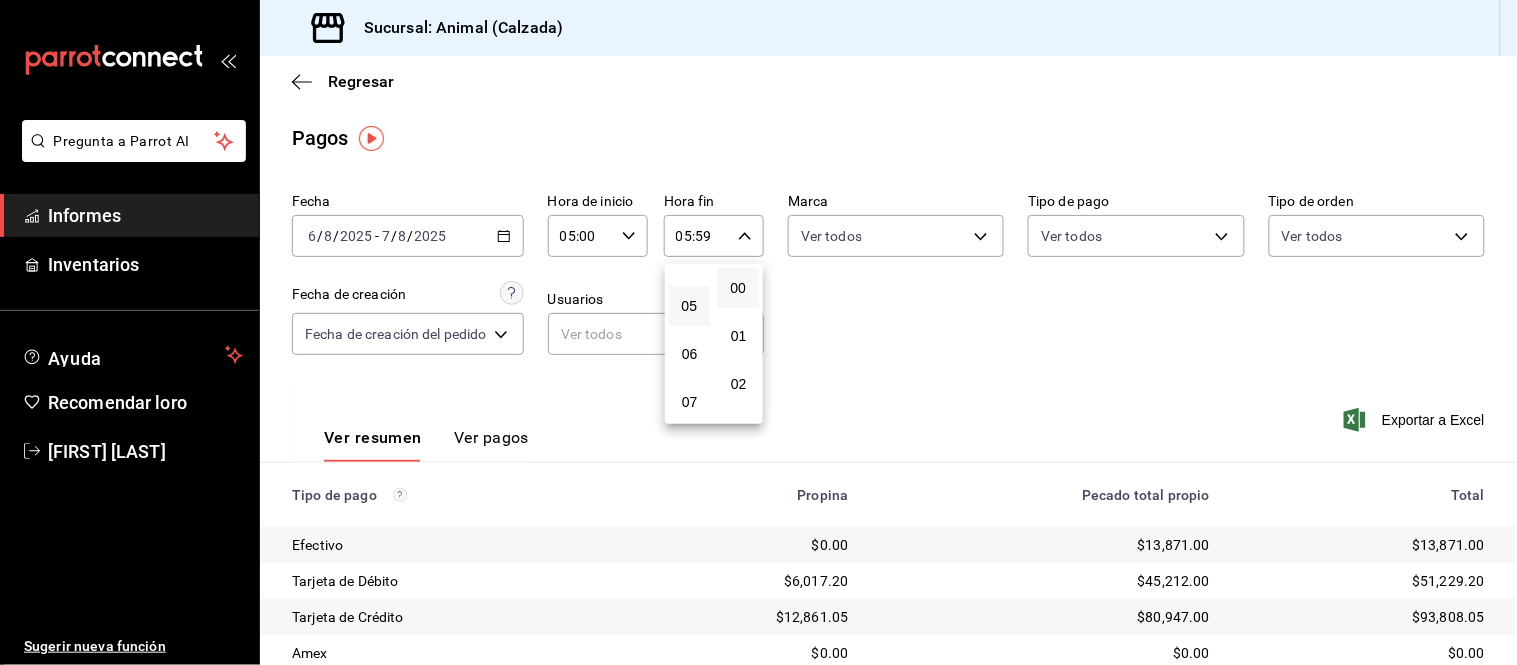 click on "00" at bounding box center [738, 288] 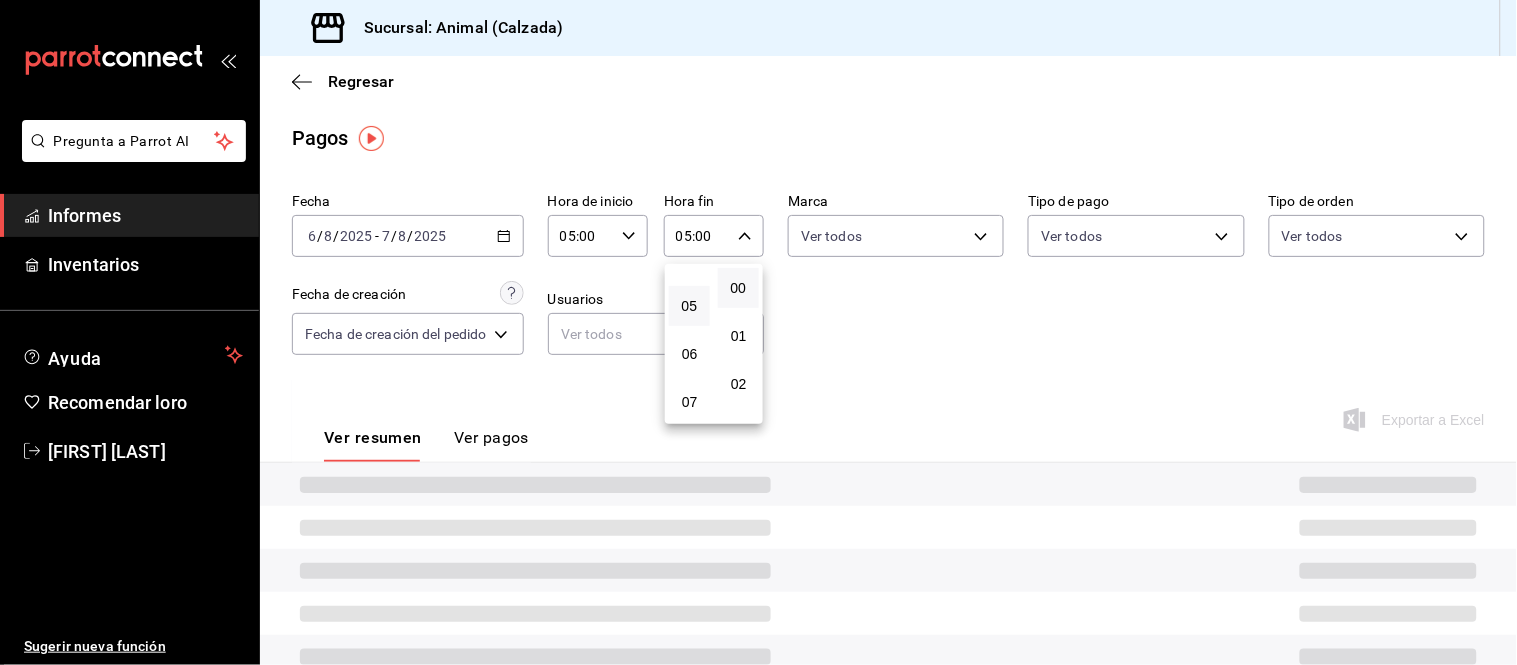 click at bounding box center (758, 332) 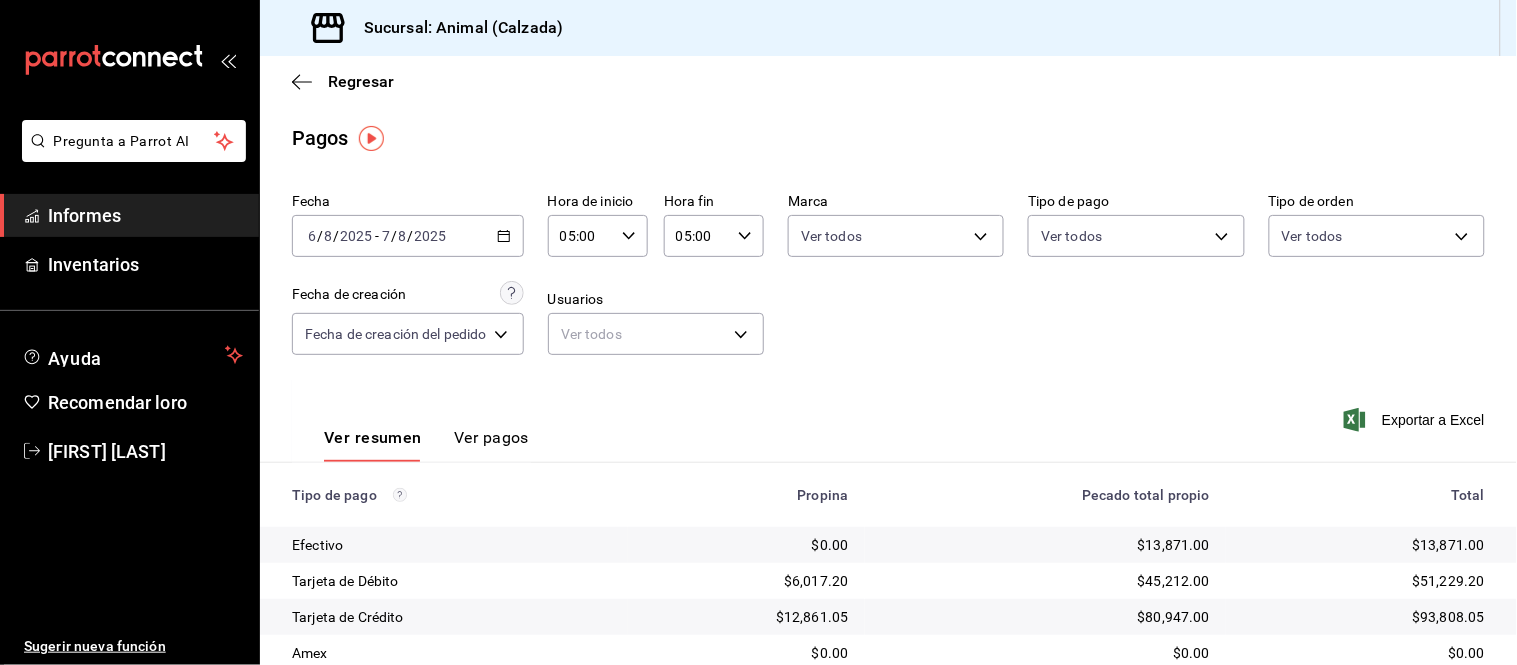 click on "Pregunta a Parrot AI Informes   Inventarios   Ayuda Recomendar loro   [FIRST] [LAST]   Sugerir nueva función   Sucursal: Animal (Calzada) Regresar Pagos Fecha 2025-08-06 6 / 8 / 2025 - 2025-08-07 7 / 8 / 2025 Hora de inicio 05:00 Hora de inicio Hora fin 05:00 Hora fin Marca Ver todos Tipo de pago Ver todos Tipo de orden Ver todos Fecha de creación   Fecha de creación del pedido ORDER Usuarios Ver todos null Ver resumen Ver pagos Exportar a Excel Tipo de pago   Propina Pecado total propio Total Efectivo $0.00 $13,871.00 $13,871.00 Tarjeta de Débito $6,017.20 $45,212.00 $51,229.20 Tarjeta de Crédito $12,861.05 $80,947.00 $93,808.05 Amex $0.00 $0.00 $0.00 Transferencia $0.00 $0.00 $0.00 CxC Empleados $0.00 $0.00 $0.00 Clientes de CxC $0.00 $0.00 $0.00 Pagar $0.00 $0.00 $0.00 Total $18,878.25 $140,030.00 $158,908.25 Texto original Valora esta traducción Tu opinión servirá para ayudar a mejorar el Traductor de Google Pregunta a Parrot AI Informes   Inventarios   Ayuda Recomendar loro" at bounding box center (758, 332) 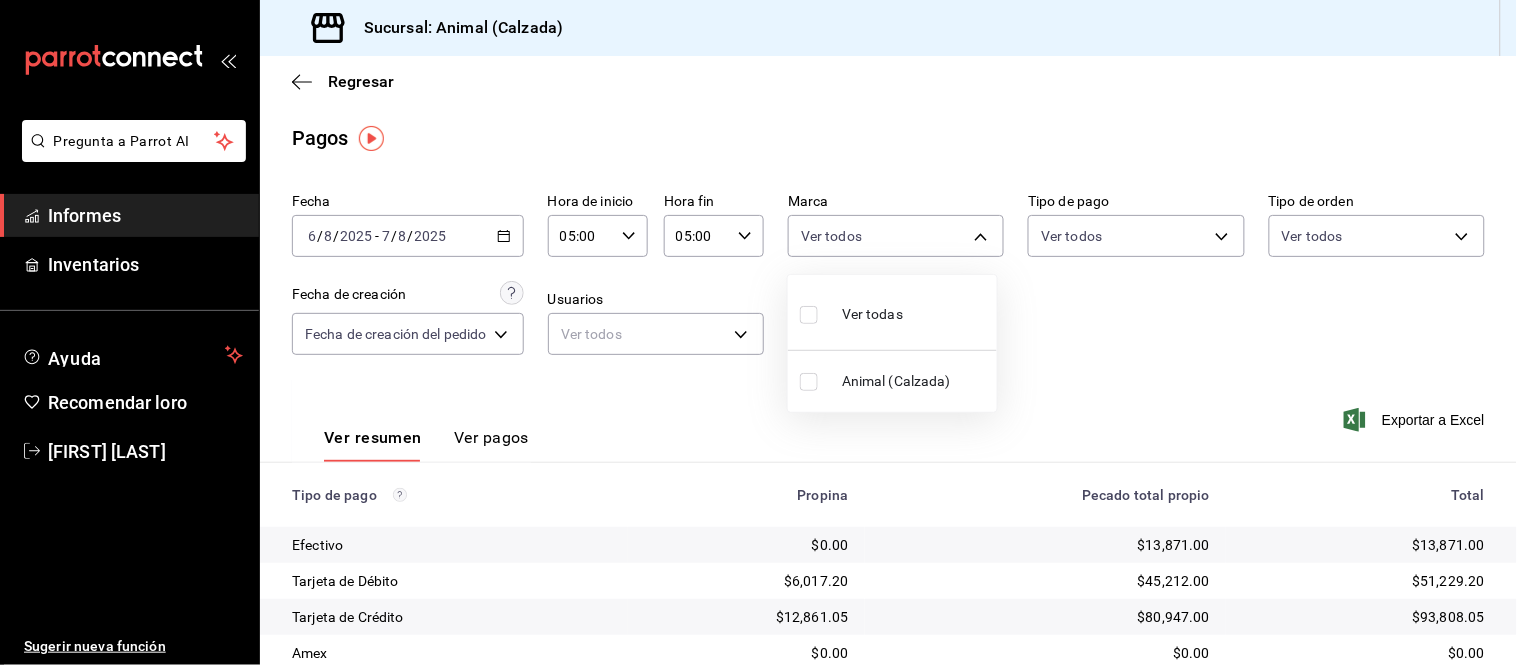 drag, startPoint x: 904, startPoint y: 312, endPoint x: 965, endPoint y: 288, distance: 65.551506 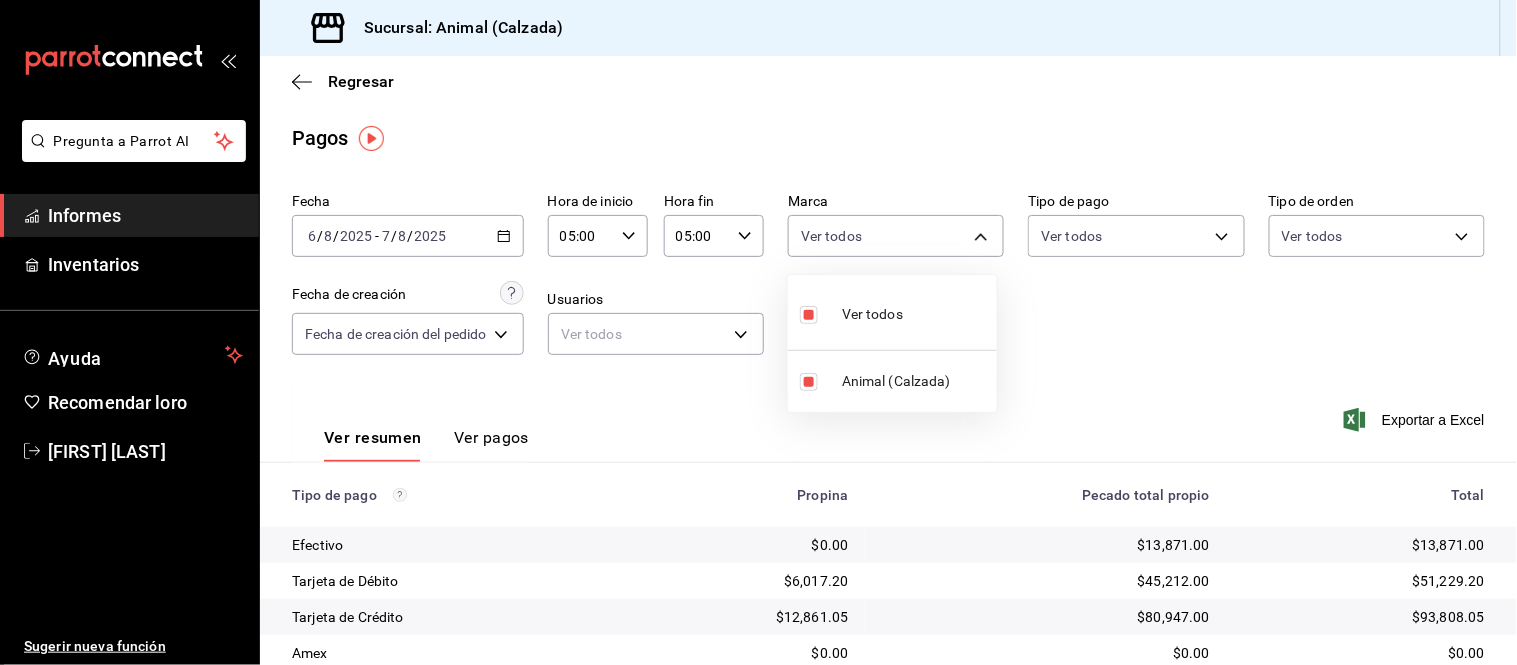 click at bounding box center (758, 332) 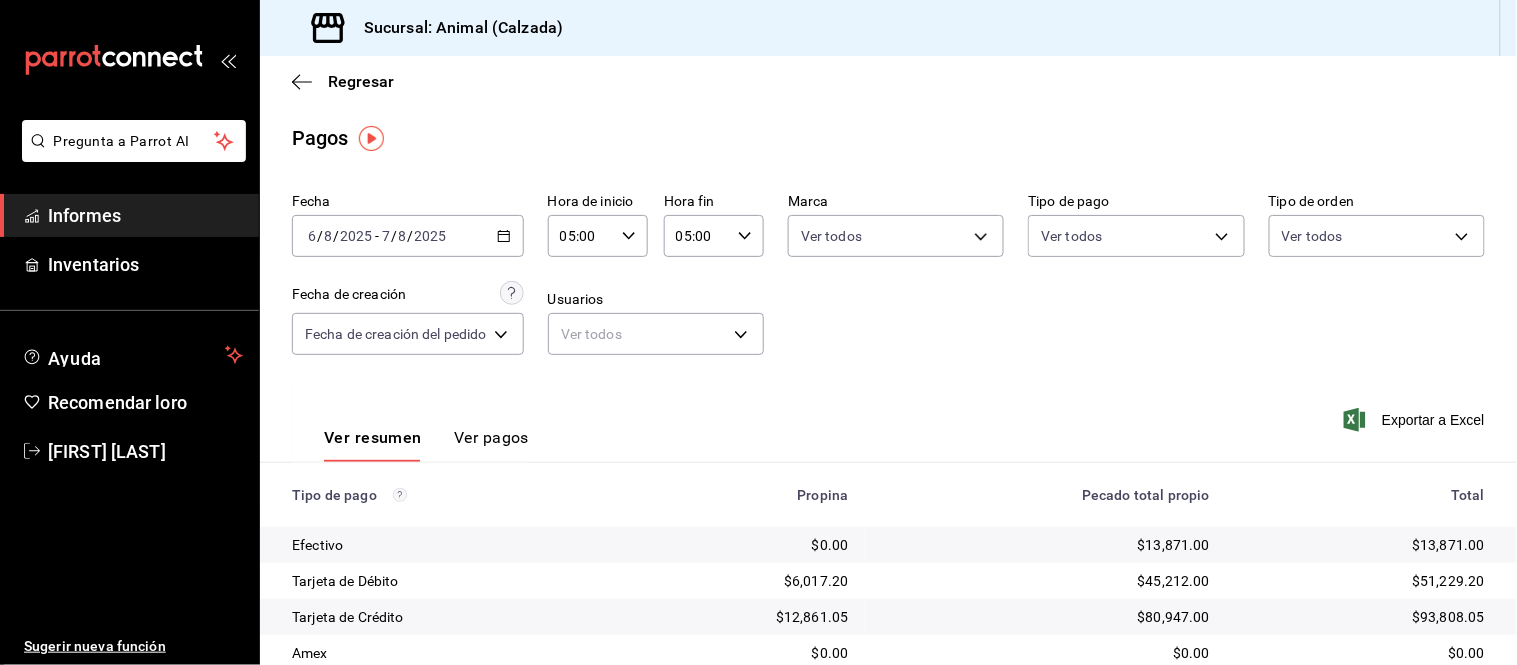 click on "Pregunta a Parrot AI Informes   Inventarios   Ayuda Recomendar loro   [FIRST] [LAST]   Sugerir nueva función   Sucursal: Animal (Calzada) Regresar Pagos Fecha 2025-08-06 6 / 8 / 2025 - 2025-08-07 7 / 8 / 2025 Hora de inicio 05:00 Hora de inicio Hora fin 05:00 Hora fin Marca Ver todos [UUID] Tipo de pago Ver todos Tipo de orden Ver todos Fecha de creación   Fecha de creación del pedido ORDER Usuarios Ver todos null Ver resumen Ver pagos Exportar a Excel Tipo de pago   Propina Pecado total propio Total Efectivo $0.00 $13,871.00 $13,871.00 Tarjeta de Débito $6,017.20 $45,212.00 $51,229.20 Tarjeta de Crédito $12,861.05 $80,947.00 $93,808.05 Amex $0.00 $0.00 $0.00 Transferencia $0.00 $0.00 $0.00 CxC Empleados $0.00 $0.00 $0.00 Clientes de CxC $0.00 $0.00 $0.00 Pagar $0.00 $0.00 $0.00 Total $18,878.25 $140,030.00 $158,908.25 Texto original Valora esta traducción Tu opinión servirá para ayudar a mejorar el Traductor de Google Pregunta a Parrot AI Informes     Ayuda" at bounding box center (758, 332) 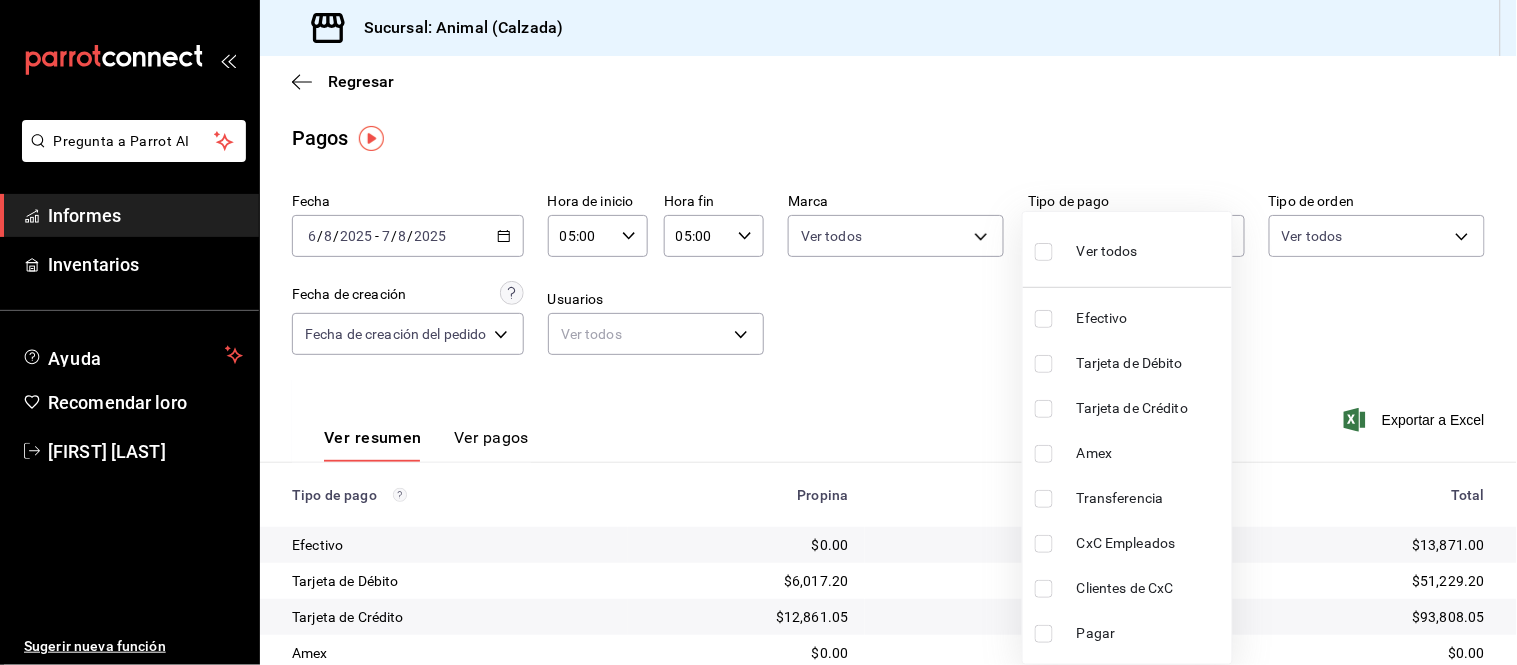 click on "Ver todos" at bounding box center (1086, 249) 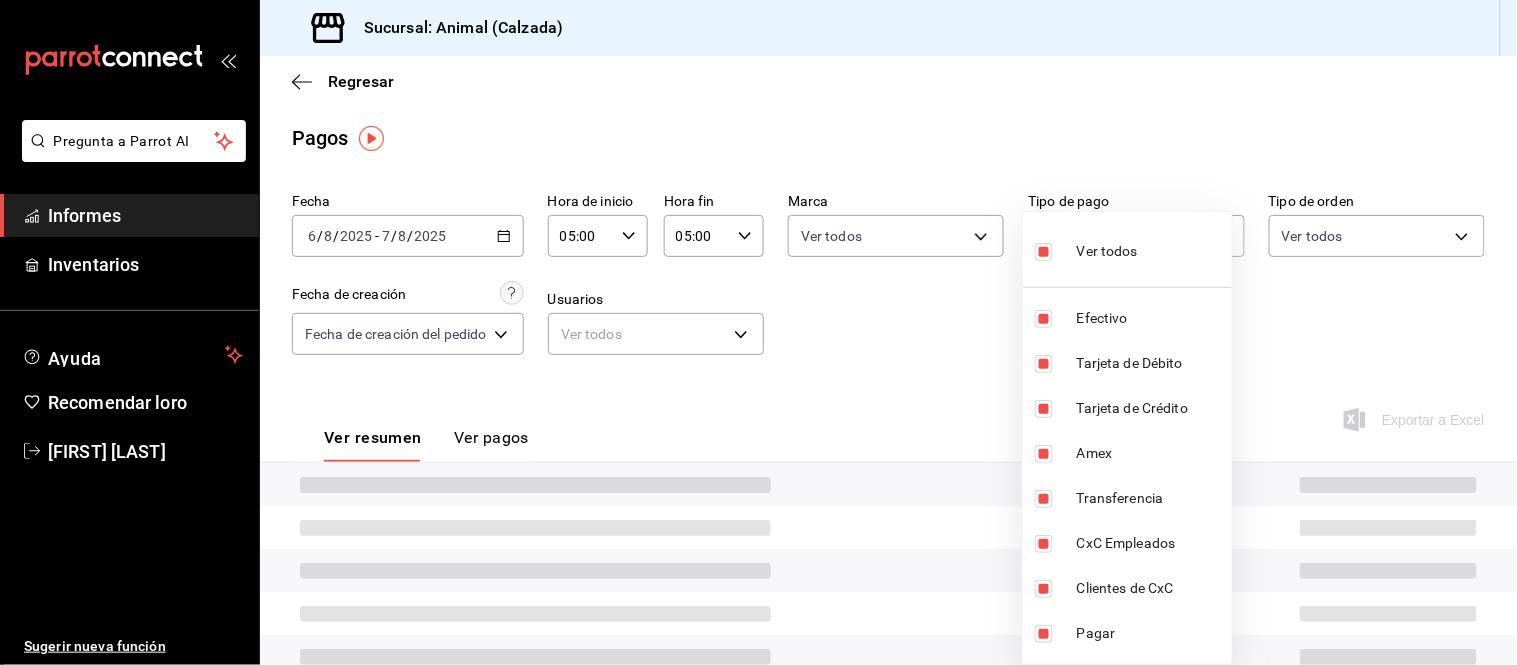 click at bounding box center [758, 332] 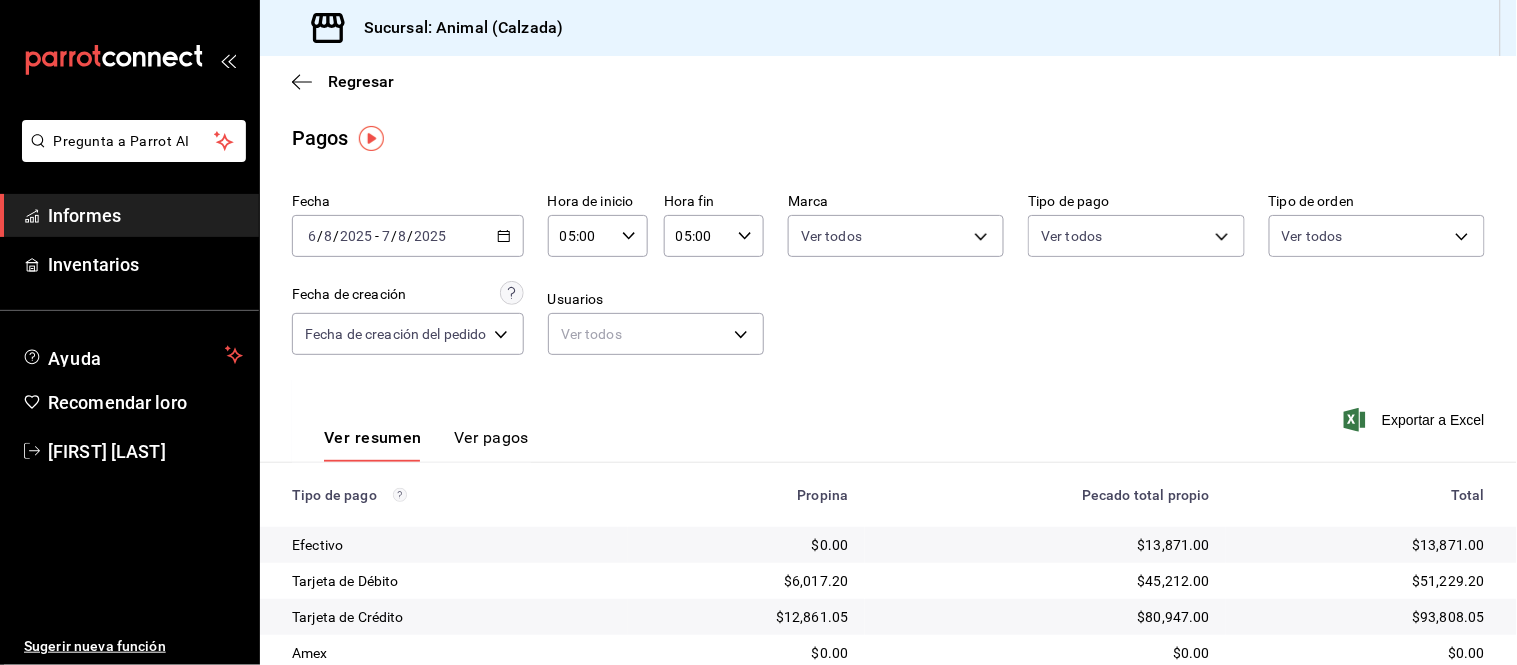 click on "Ver todos Efectivo Tarjeta de Débito Tarjeta de Crédito Amex Transferencia CxC Empleados Clientes de CxC Pagar" at bounding box center [758, 332] 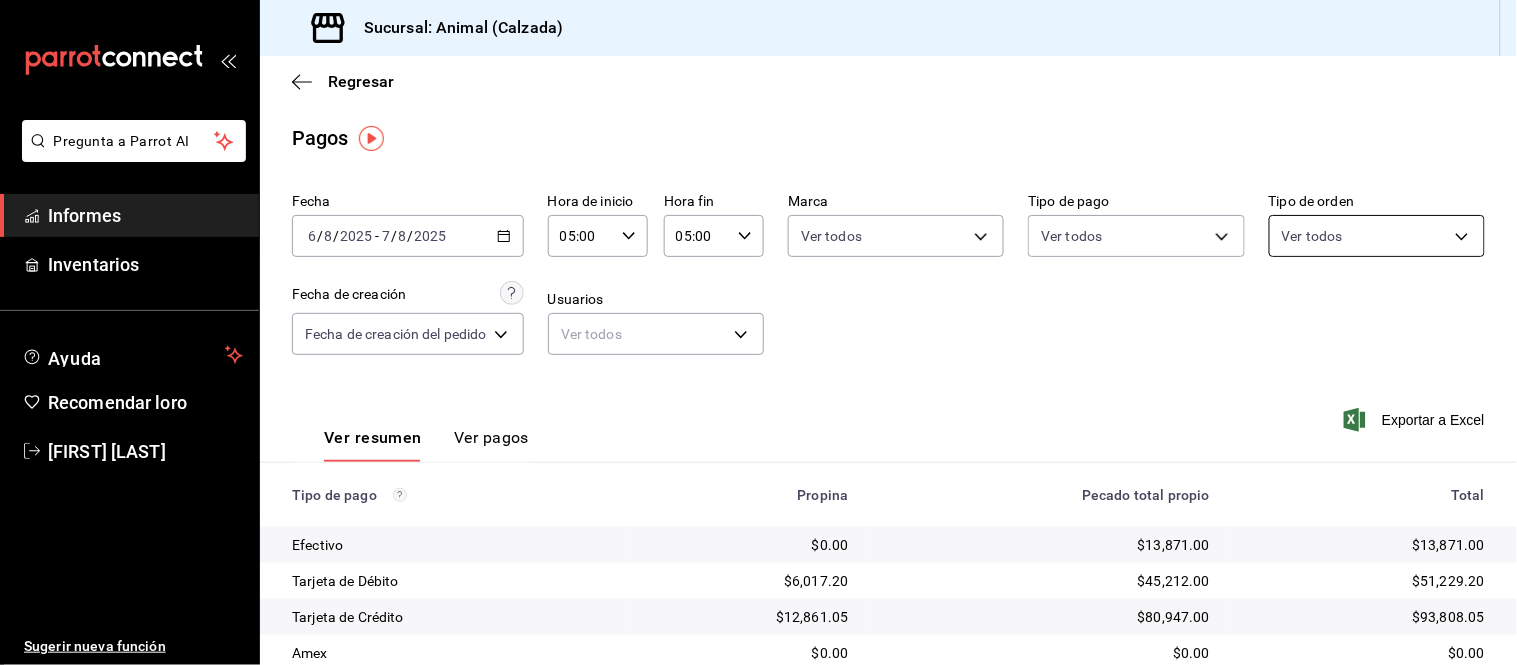 click on "Pregunta a Parrot AI Informes   Inventarios   Ayuda Recomendar loro   [FIRST] [LAST]   Sugerir nueva función   Sucursal: Animal (Calzada) Regresar Pagos Fecha 2025-08-06 6 / 8 / 2025 - 2025-08-07 7 / 8 / 2025 Hora de inicio 05:00 Hora de inicio Hora fin 05:00 Hora fin Marca Ver todos [UUID] Tipo de pago Ver todos [UUID],[UUID],[UUID],[UUID],[UUID],[UUID],[UUID],[UUID] Tipo de orden Ver todos Fecha de creación   Fecha de creación del pedido ORDER Usuarios Ver todos null Ver resumen Ver pagos Exportar a Excel Tipo de pago   Propina Pecado total propio Total Efectivo $0.00 $13,871.00 $13,871.00 Tarjeta de Débito $6,017.20 $45,212.00 $51,229.20 Tarjeta de Crédito $12,861.05 $80,947.00 $93,808.05 Amex $0.00 $0.00 $0.00 Transferencia" at bounding box center [758, 332] 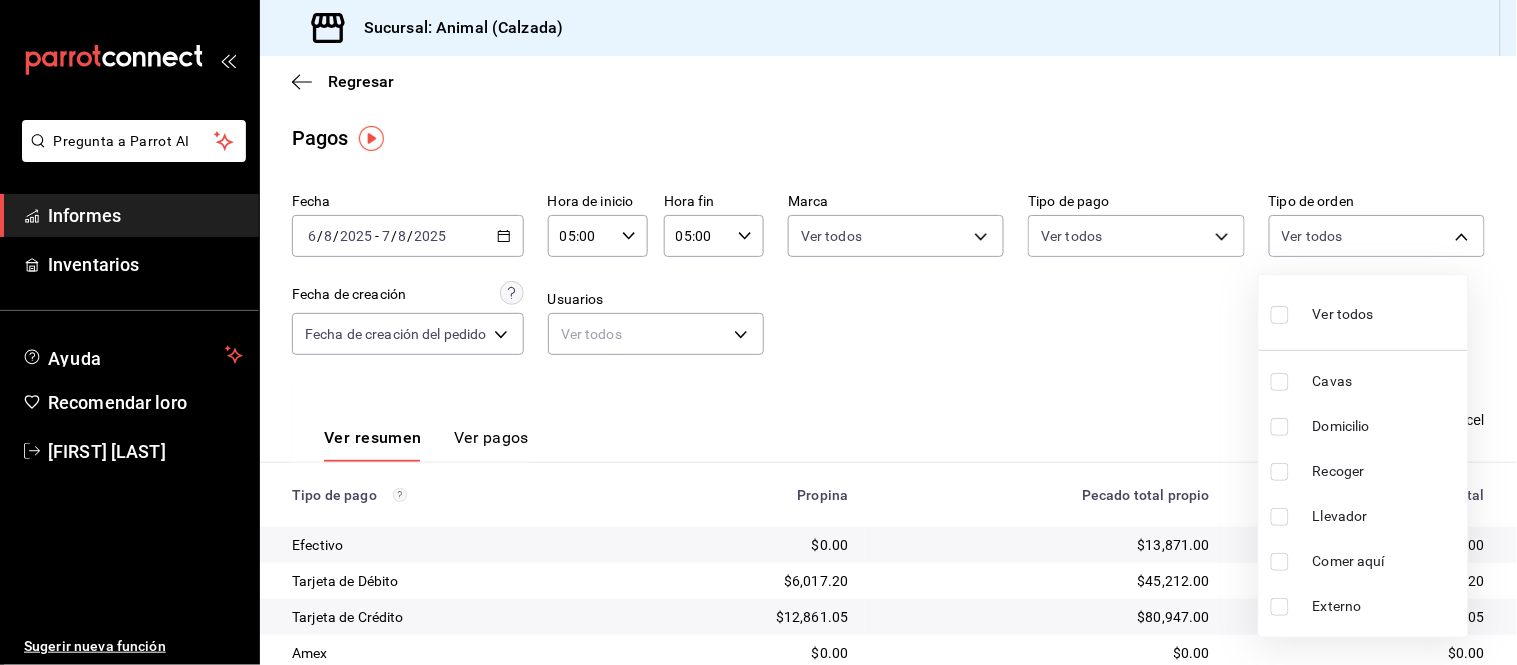 click on "Ver todos" at bounding box center [1322, 312] 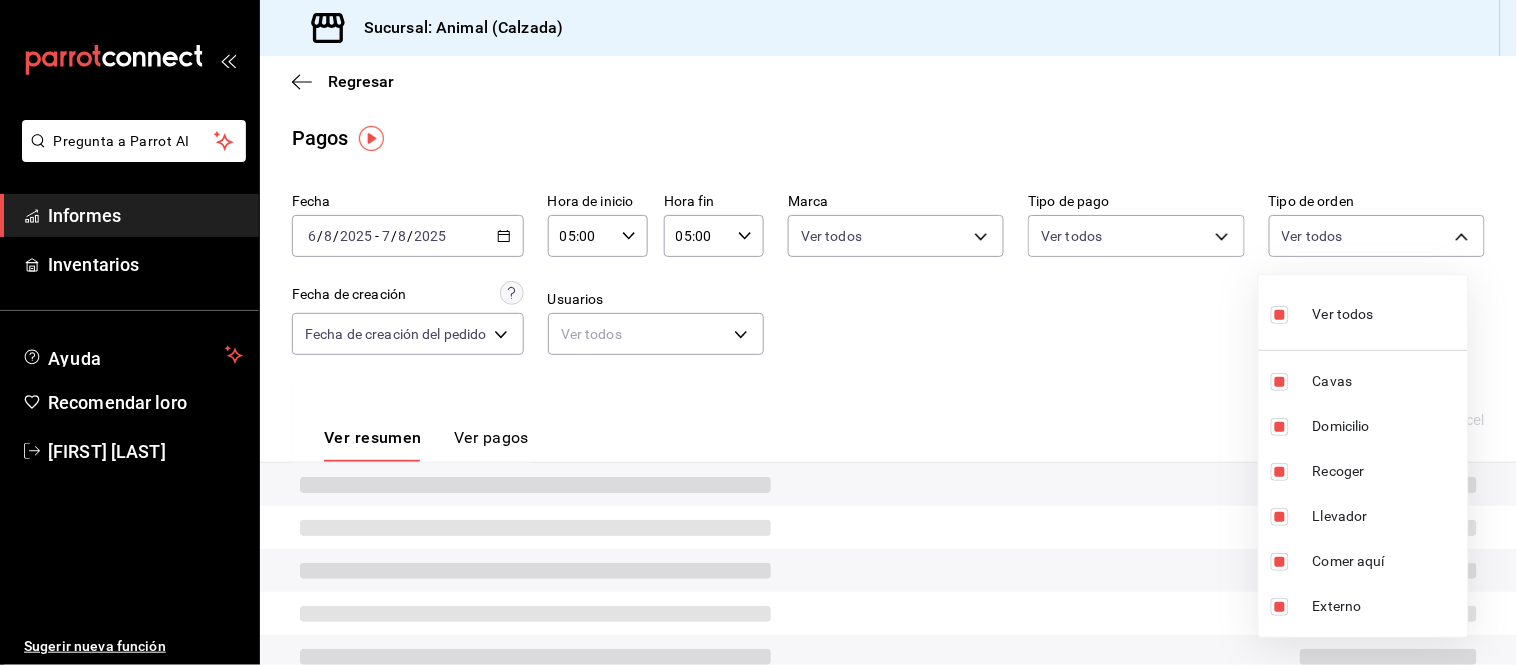 click at bounding box center [758, 332] 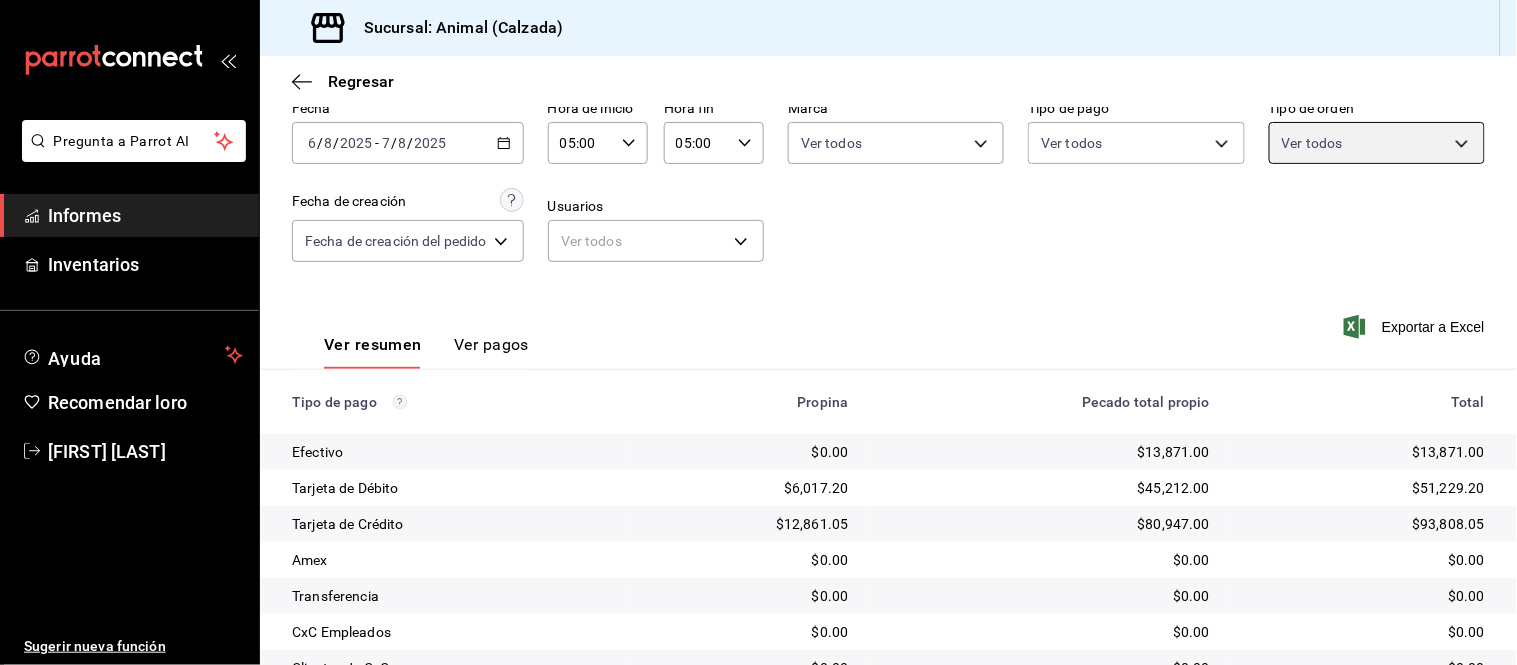 scroll, scrollTop: 218, scrollLeft: 0, axis: vertical 